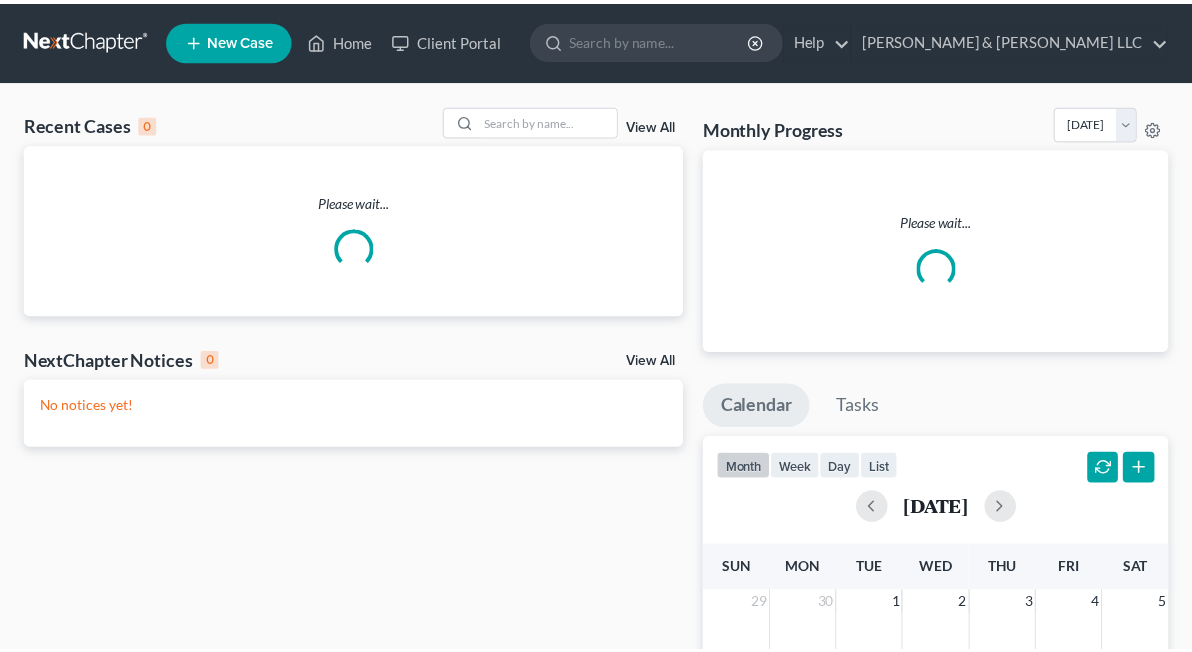 scroll, scrollTop: 0, scrollLeft: 0, axis: both 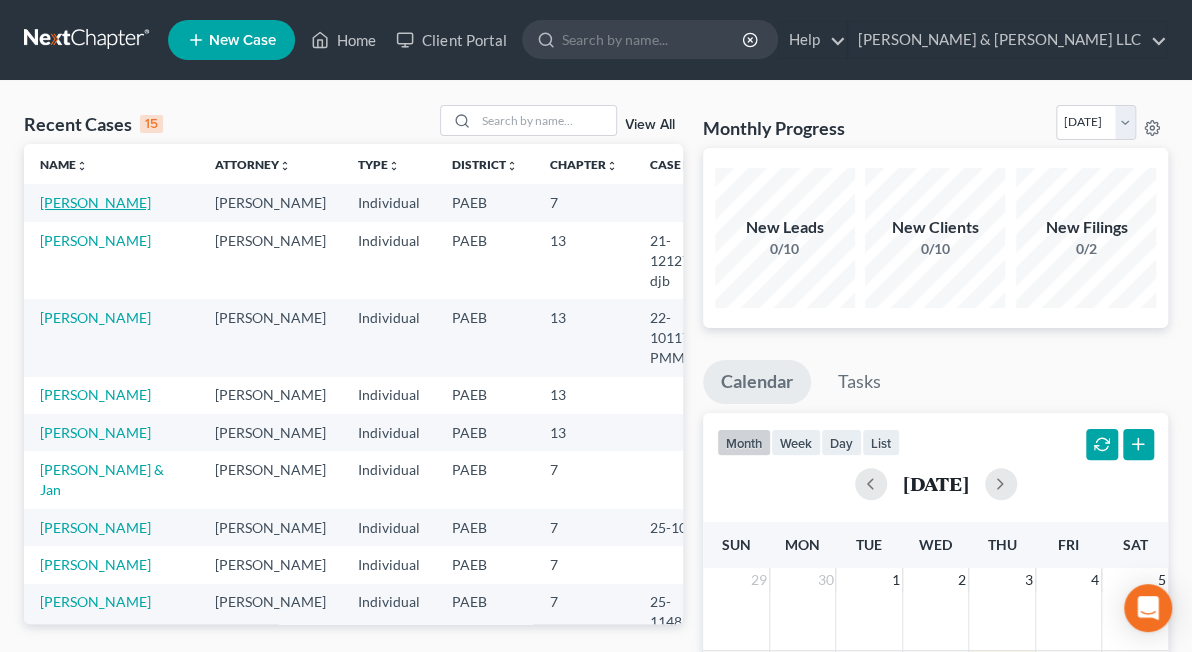 click on "[PERSON_NAME]" at bounding box center [95, 202] 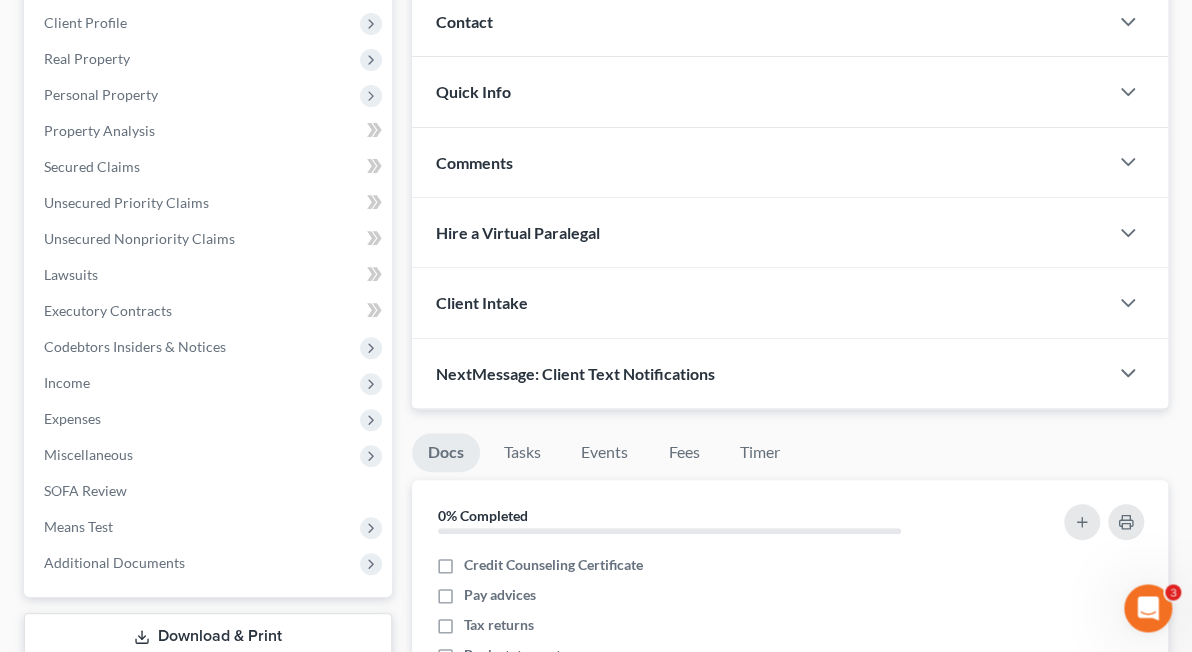 scroll, scrollTop: 315, scrollLeft: 0, axis: vertical 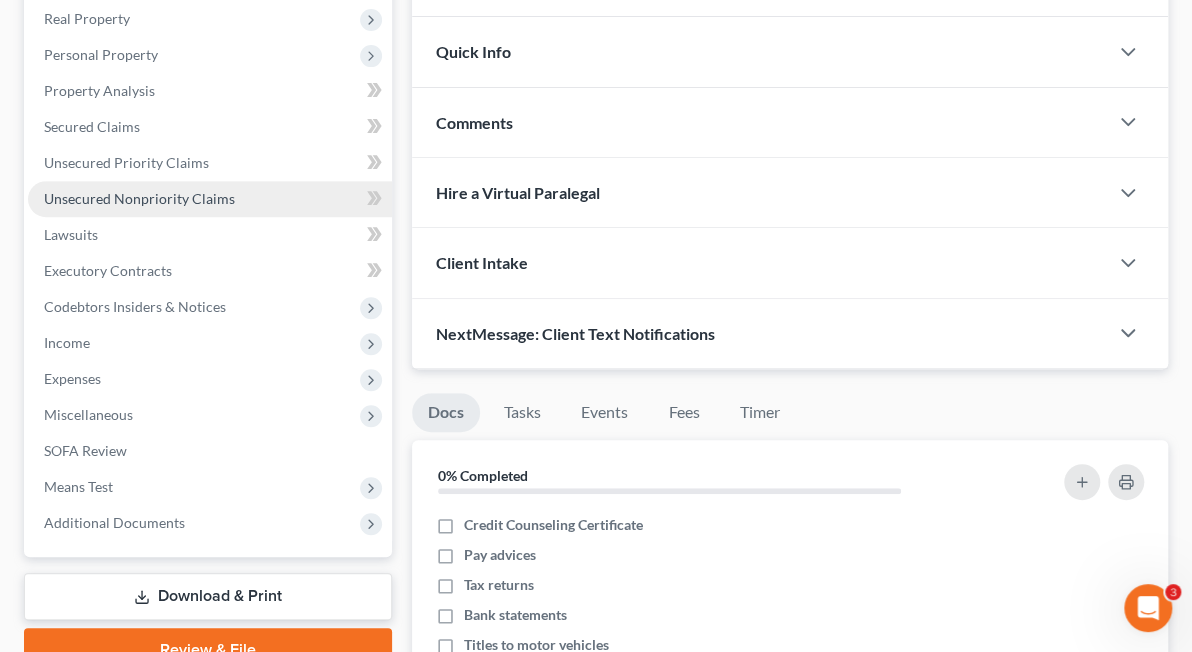 click on "Unsecured Nonpriority Claims" at bounding box center (139, 198) 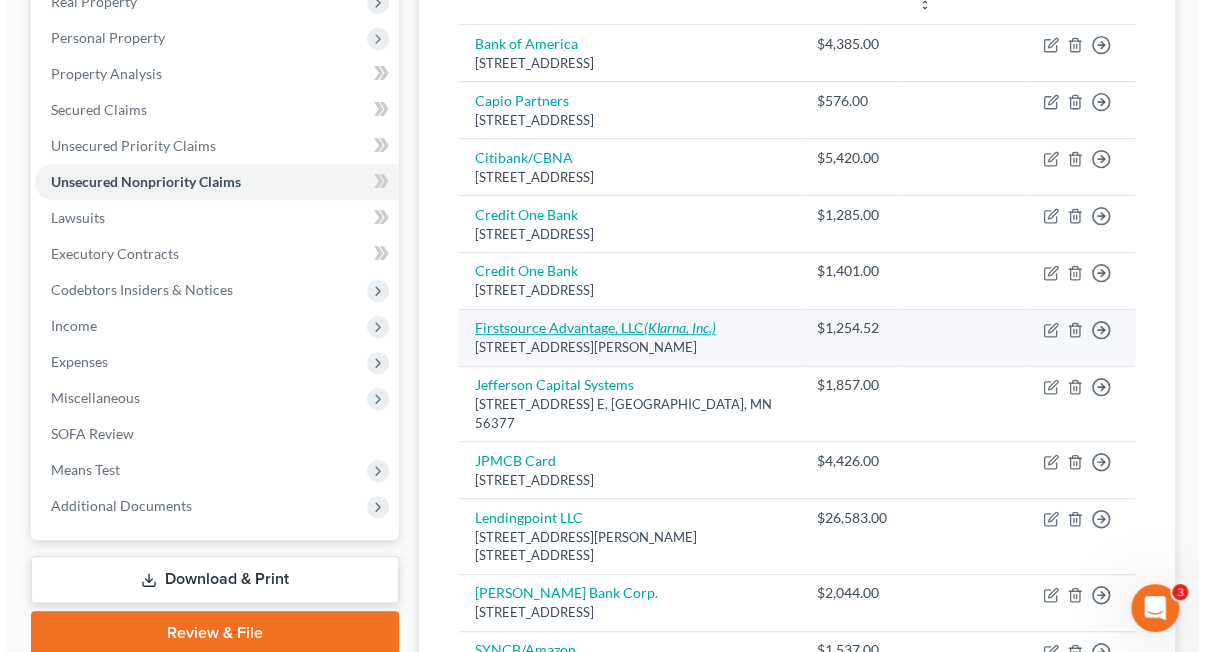 scroll, scrollTop: 315, scrollLeft: 0, axis: vertical 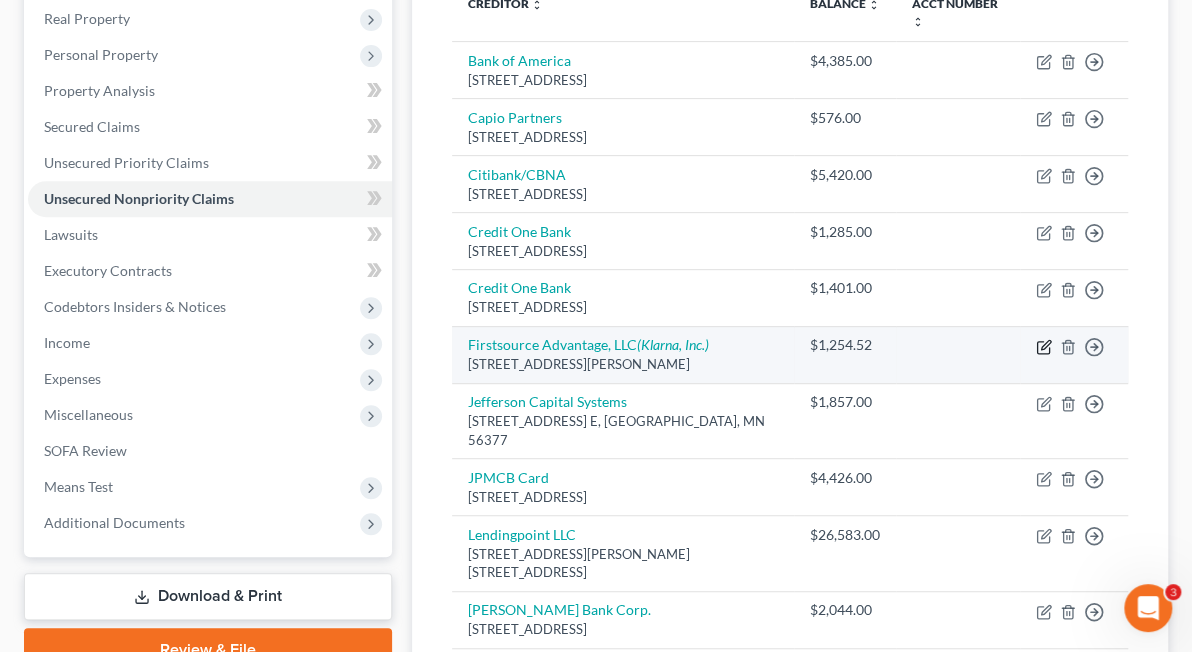 click 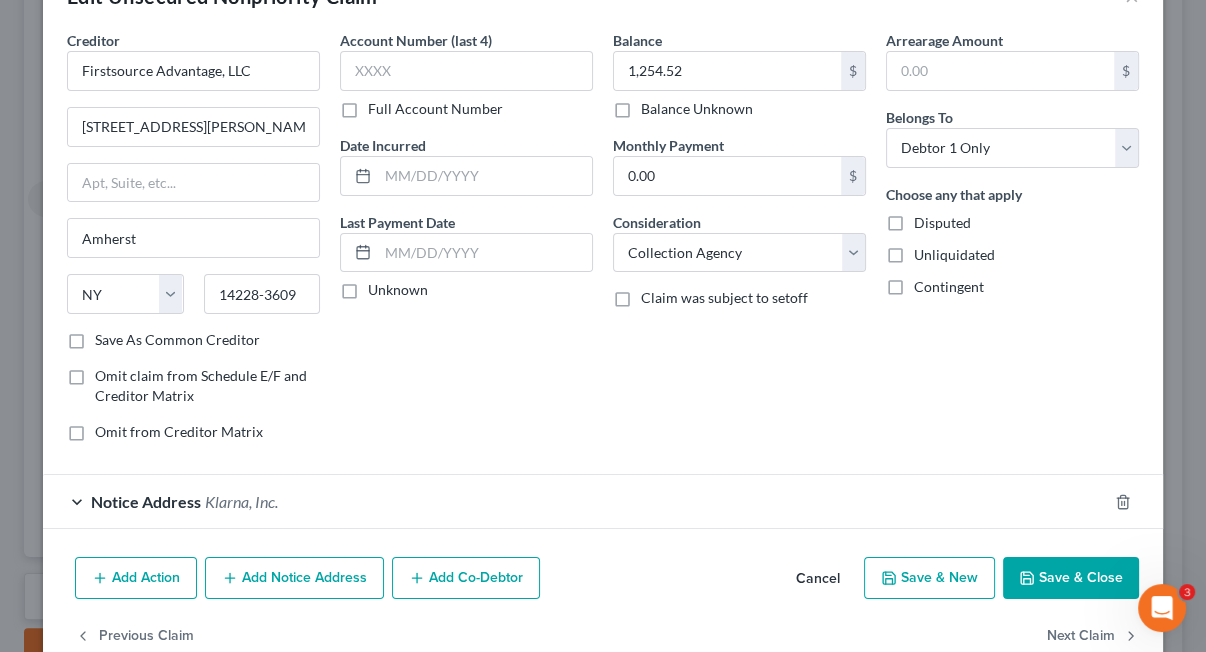 scroll, scrollTop: 105, scrollLeft: 0, axis: vertical 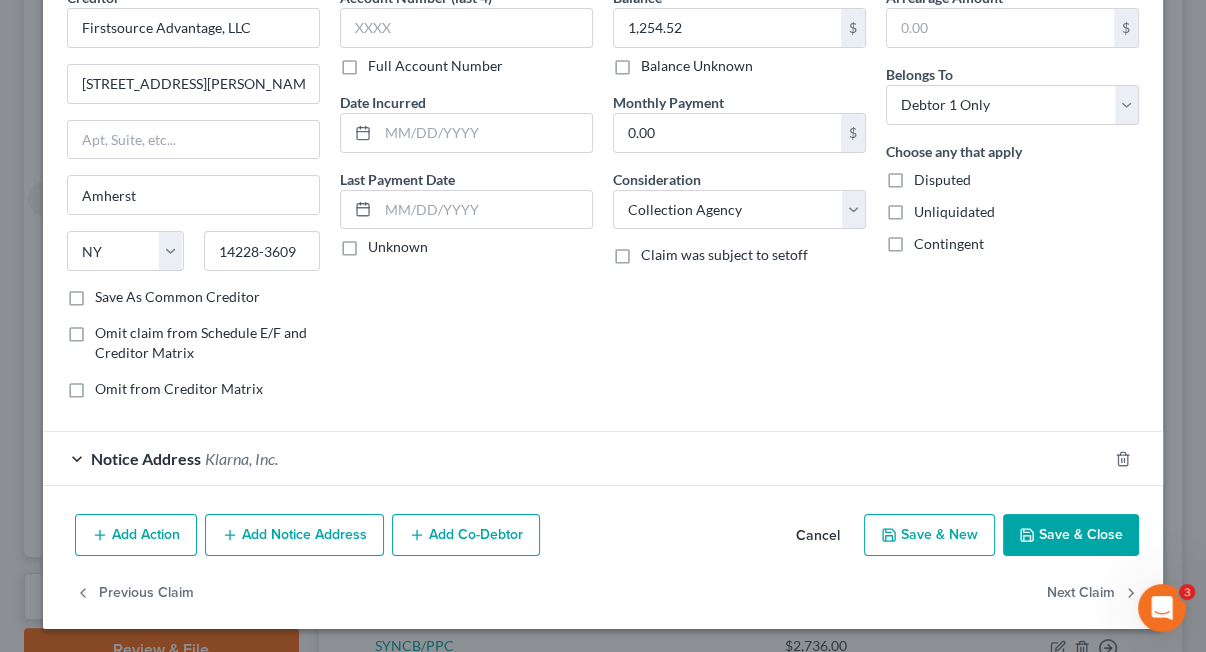 click on "Notice Address" at bounding box center (146, 458) 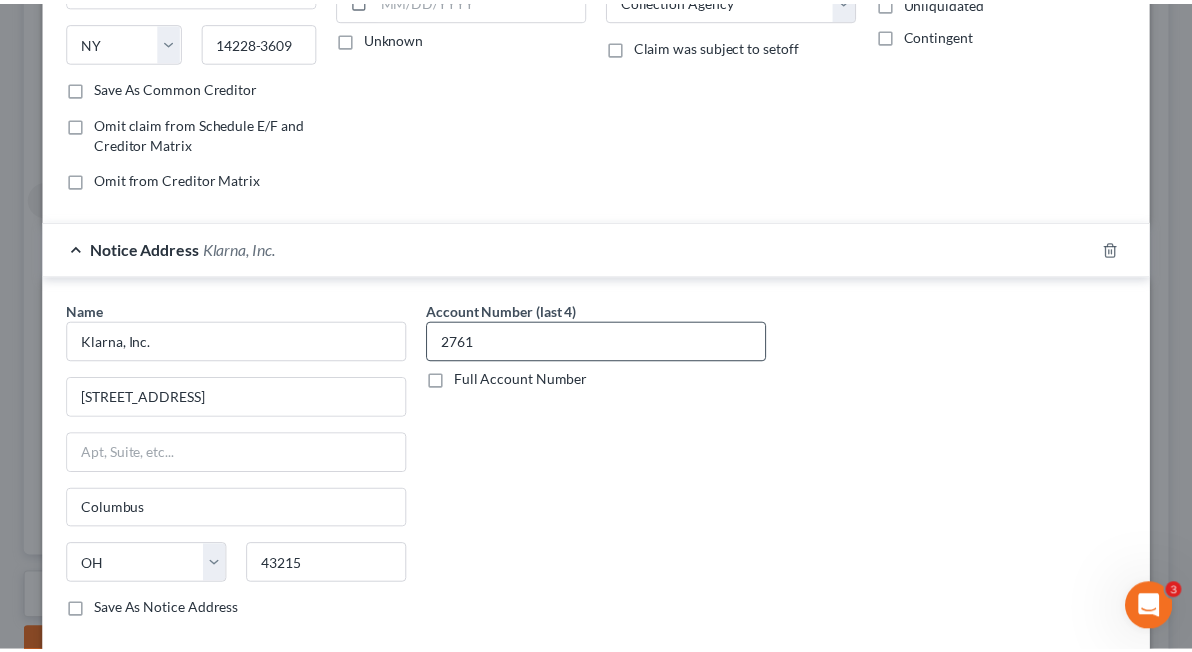 scroll, scrollTop: 0, scrollLeft: 0, axis: both 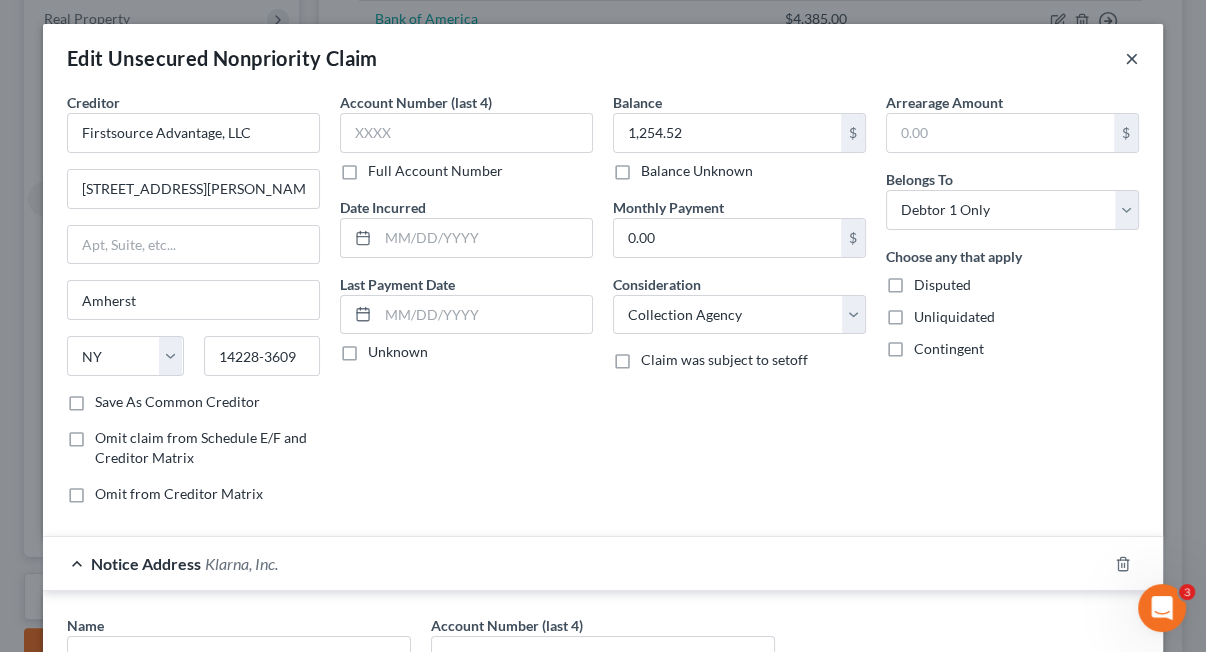 click on "×" at bounding box center [1132, 58] 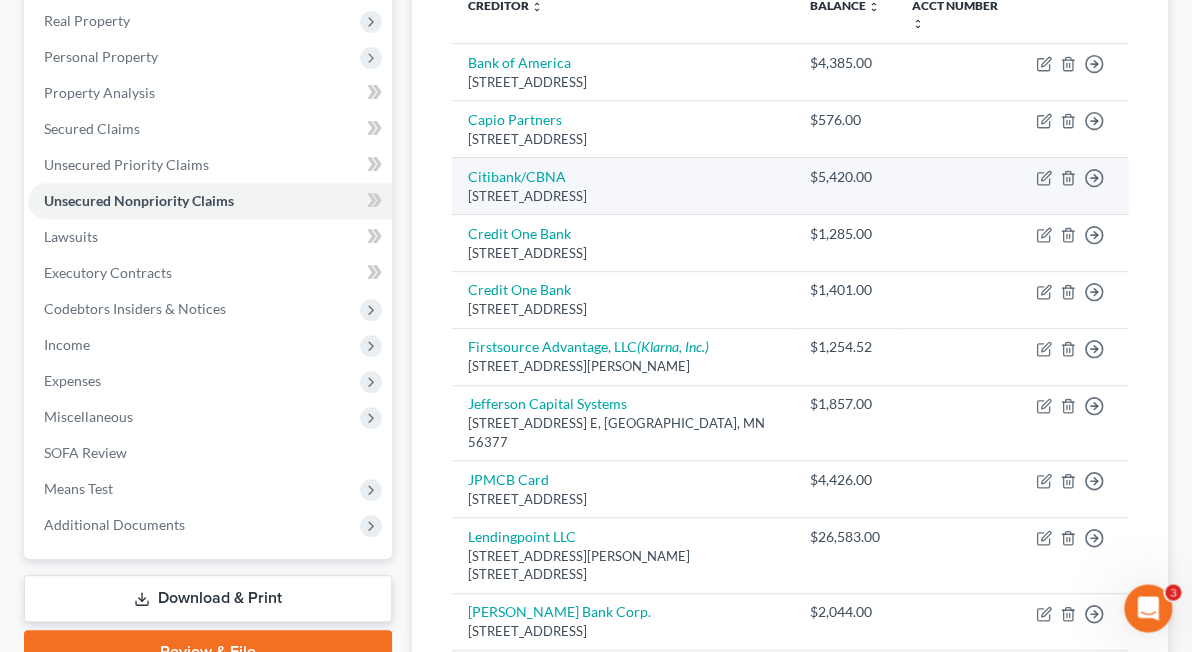 scroll, scrollTop: 315, scrollLeft: 0, axis: vertical 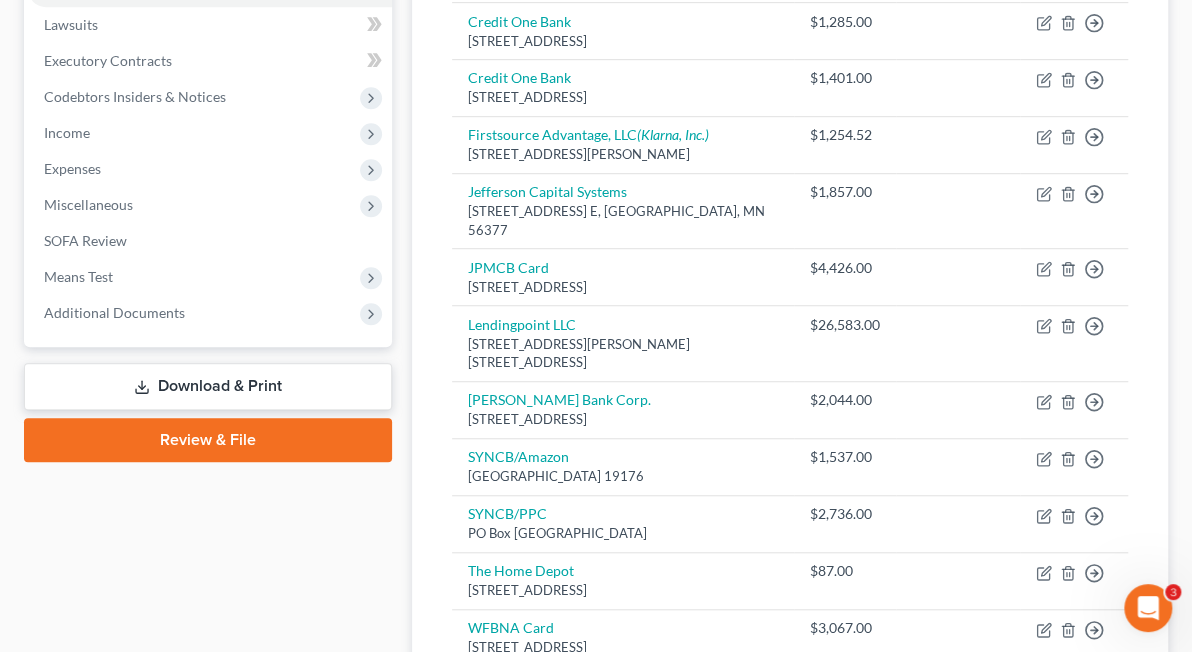 click on "Download & Print" at bounding box center [208, 386] 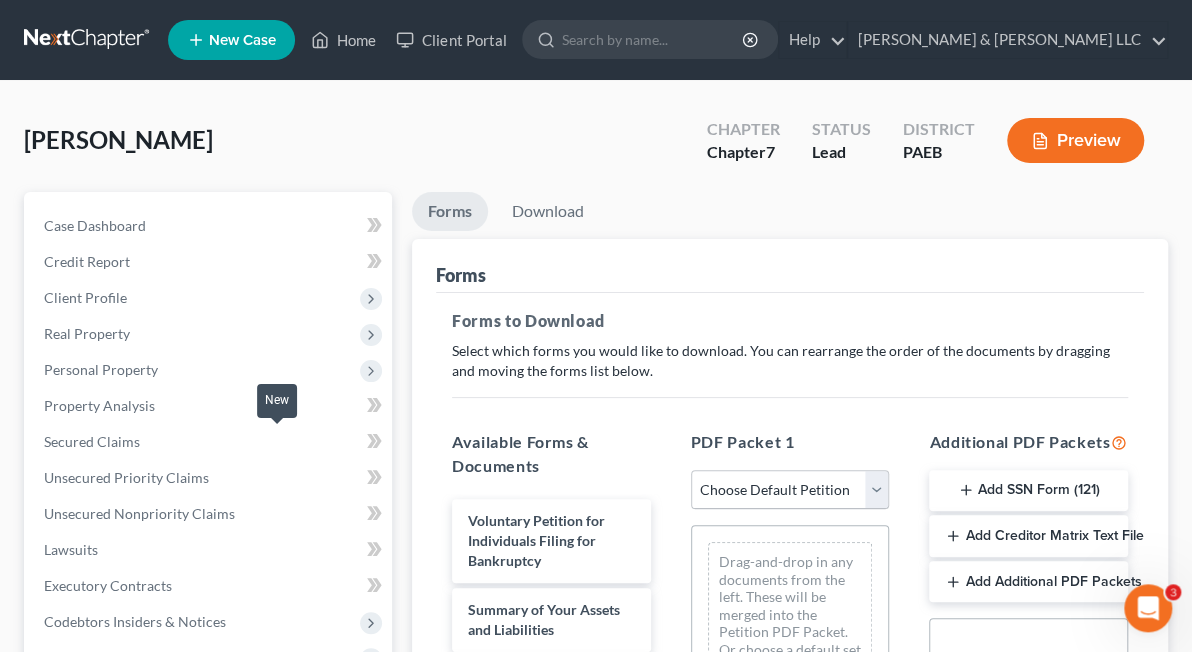 scroll, scrollTop: 0, scrollLeft: 0, axis: both 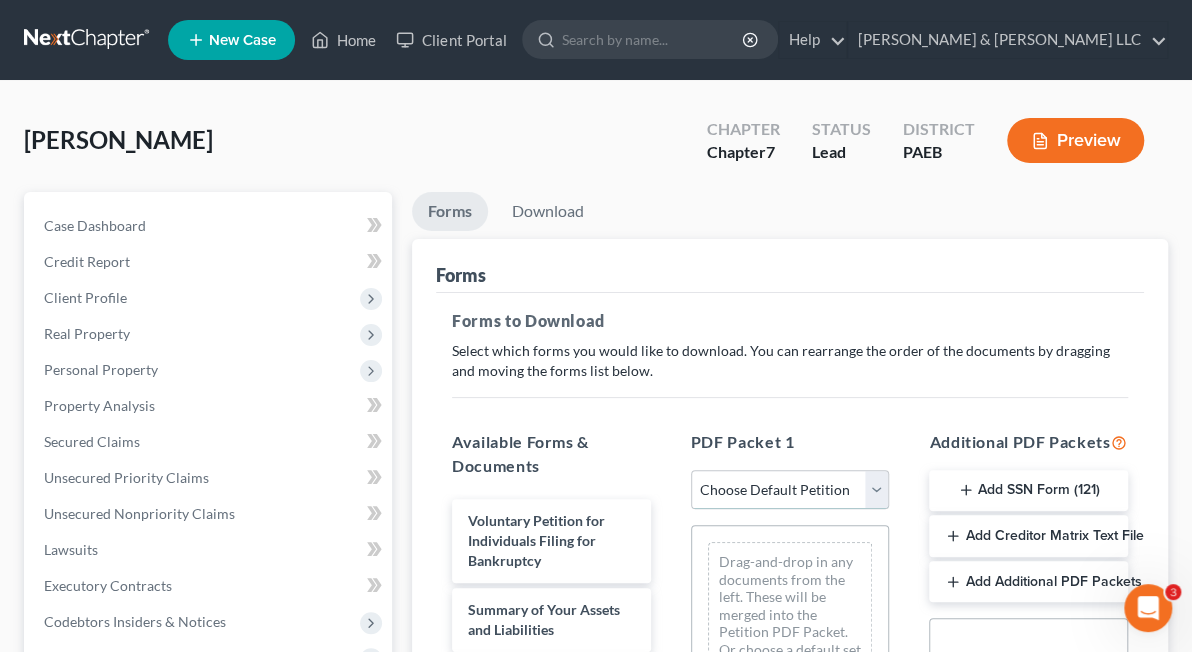 click on "Choose Default Petition PDF Packet Complete Bankruptcy Petition (all forms and schedules) Emergency Filing Forms (Petition and Creditor List Only) Amended Forms Signature Pages Only" at bounding box center (790, 490) 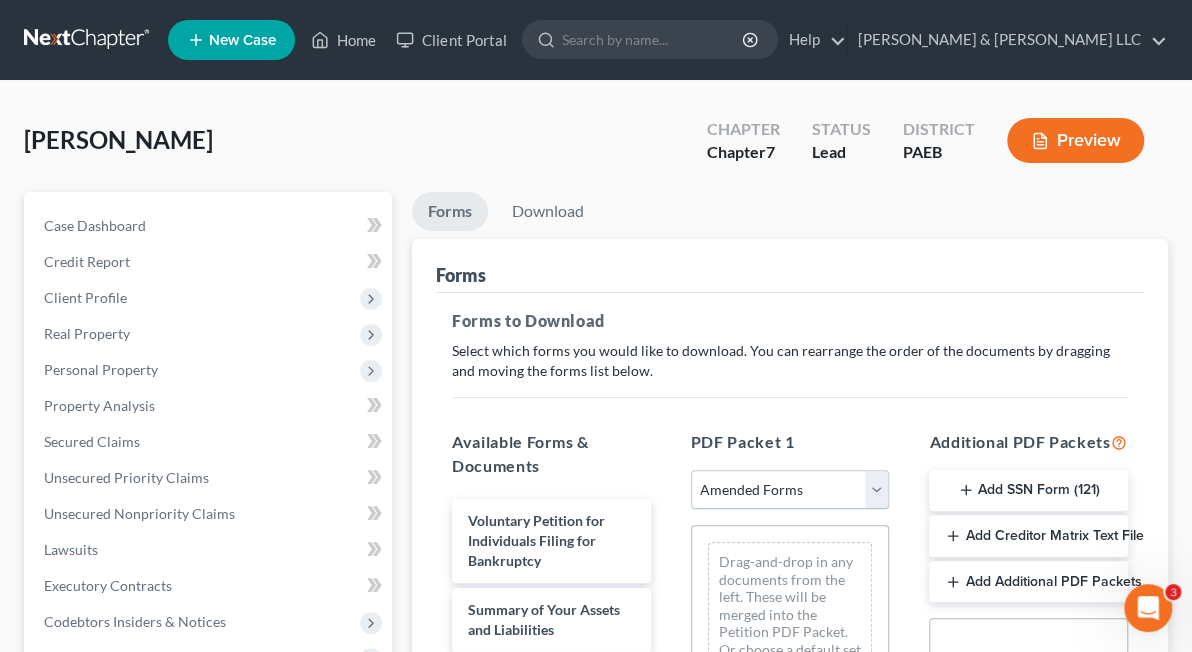 click on "Amended Forms" at bounding box center (0, 0) 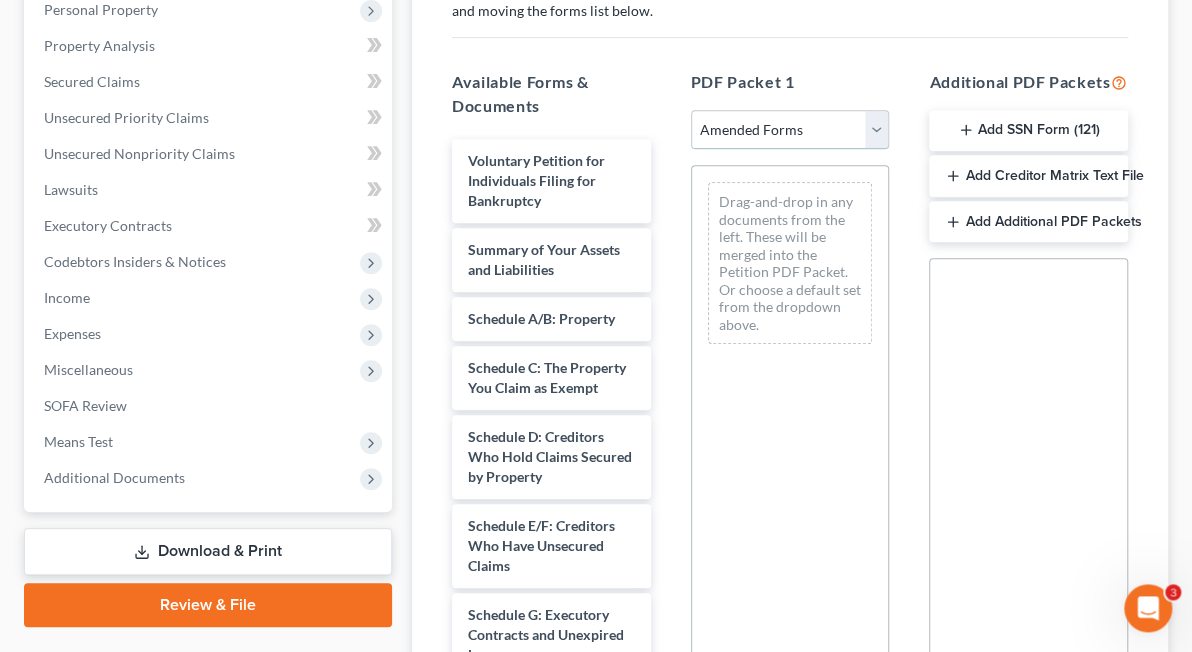 scroll, scrollTop: 420, scrollLeft: 0, axis: vertical 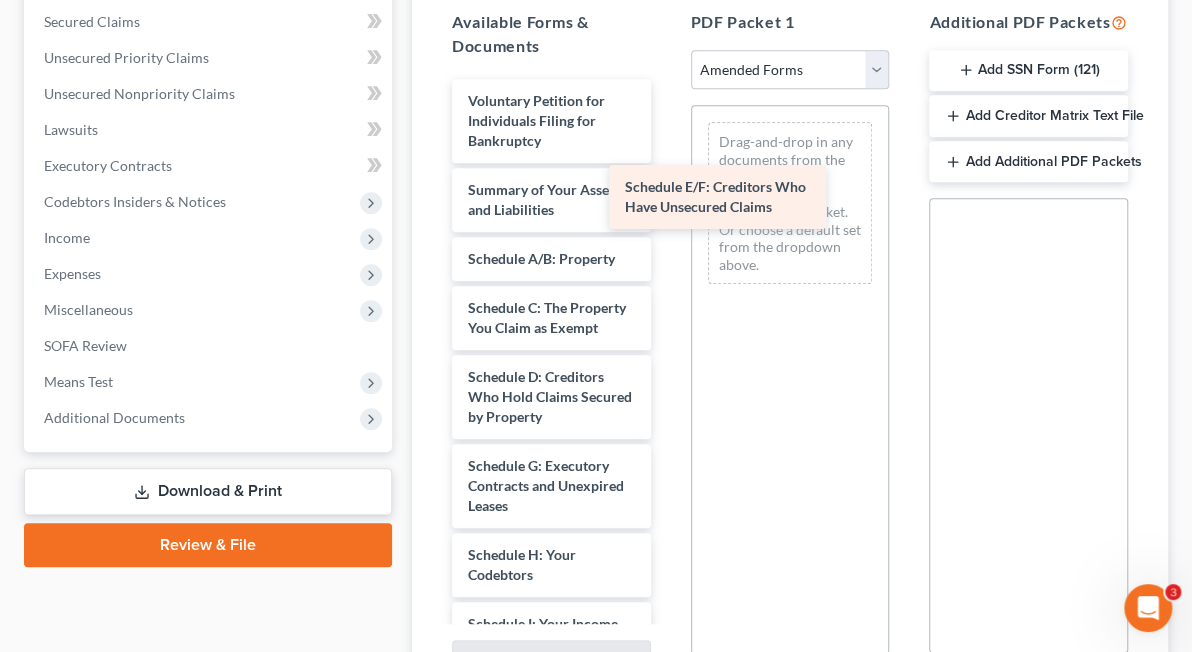 drag, startPoint x: 469, startPoint y: 478, endPoint x: 723, endPoint y: 198, distance: 378.04233 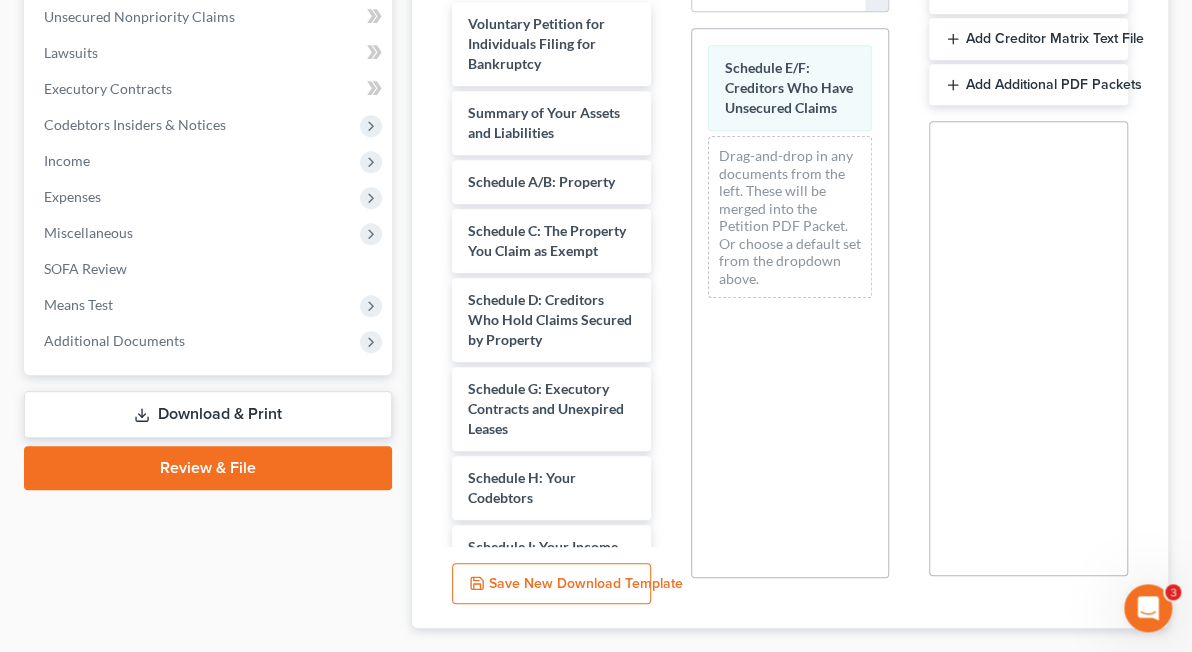scroll, scrollTop: 611, scrollLeft: 0, axis: vertical 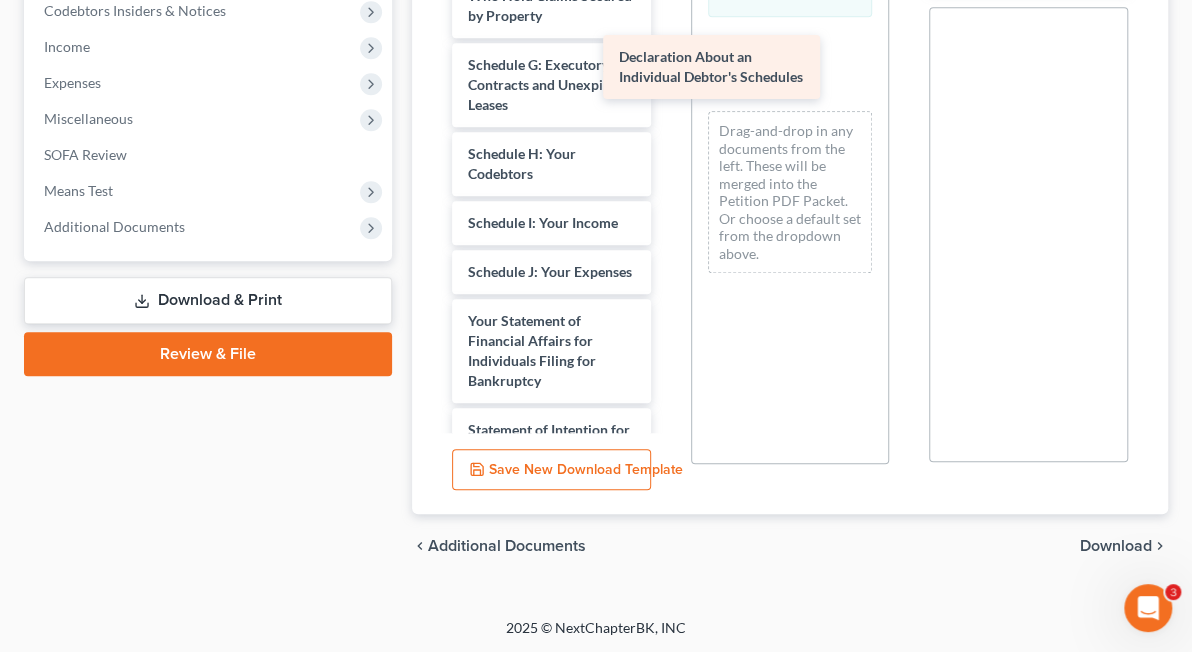 drag, startPoint x: 460, startPoint y: 318, endPoint x: 708, endPoint y: 77, distance: 345.81064 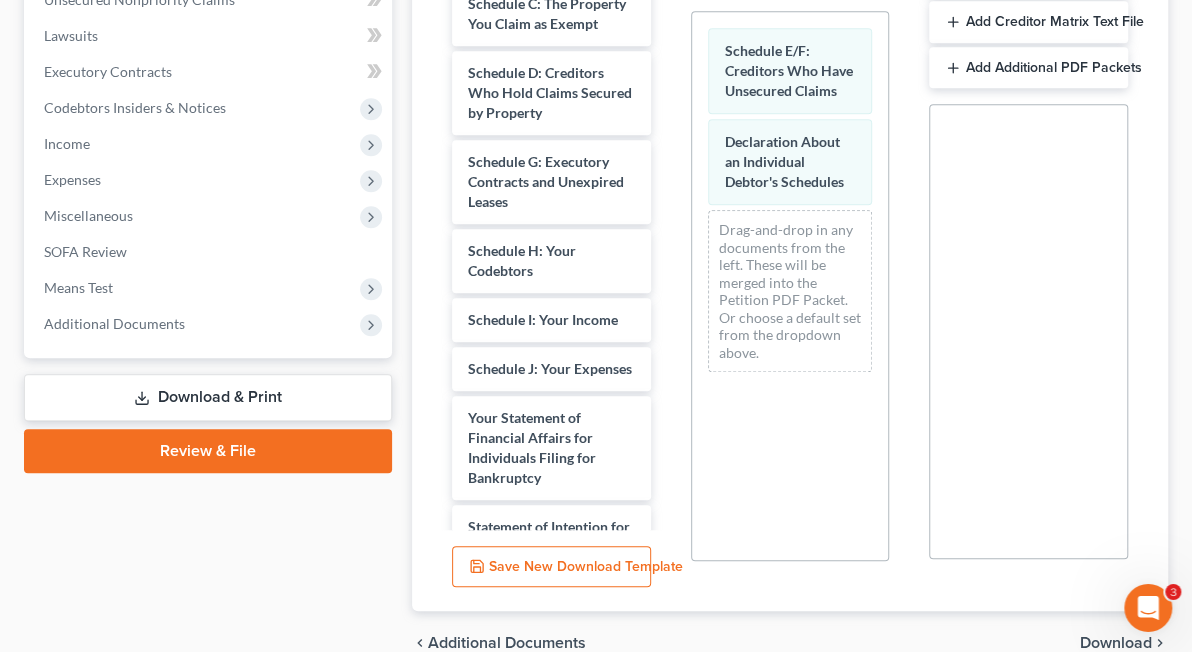 scroll, scrollTop: 611, scrollLeft: 0, axis: vertical 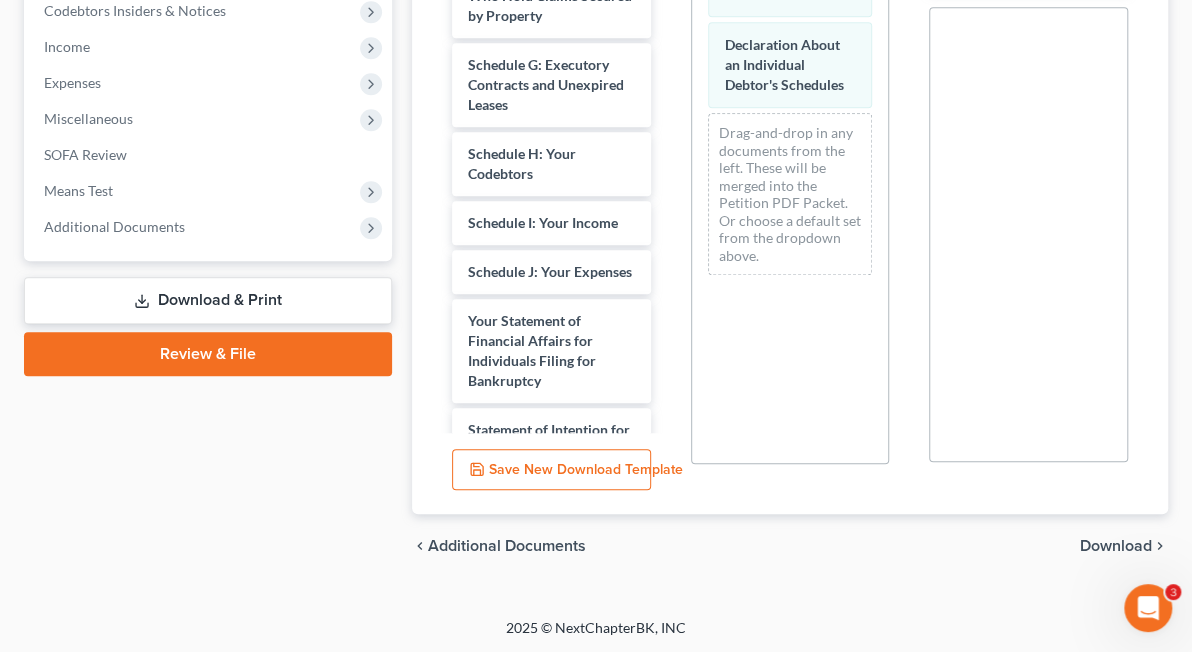 click on "Download" at bounding box center [1116, 546] 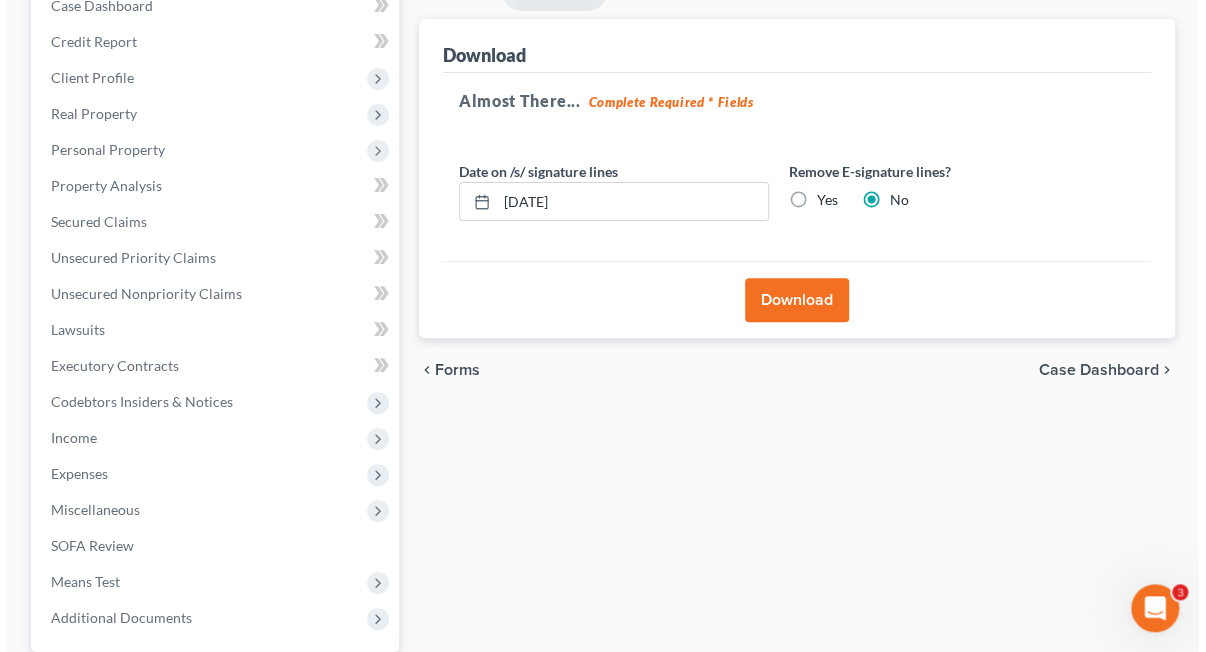 scroll, scrollTop: 0, scrollLeft: 0, axis: both 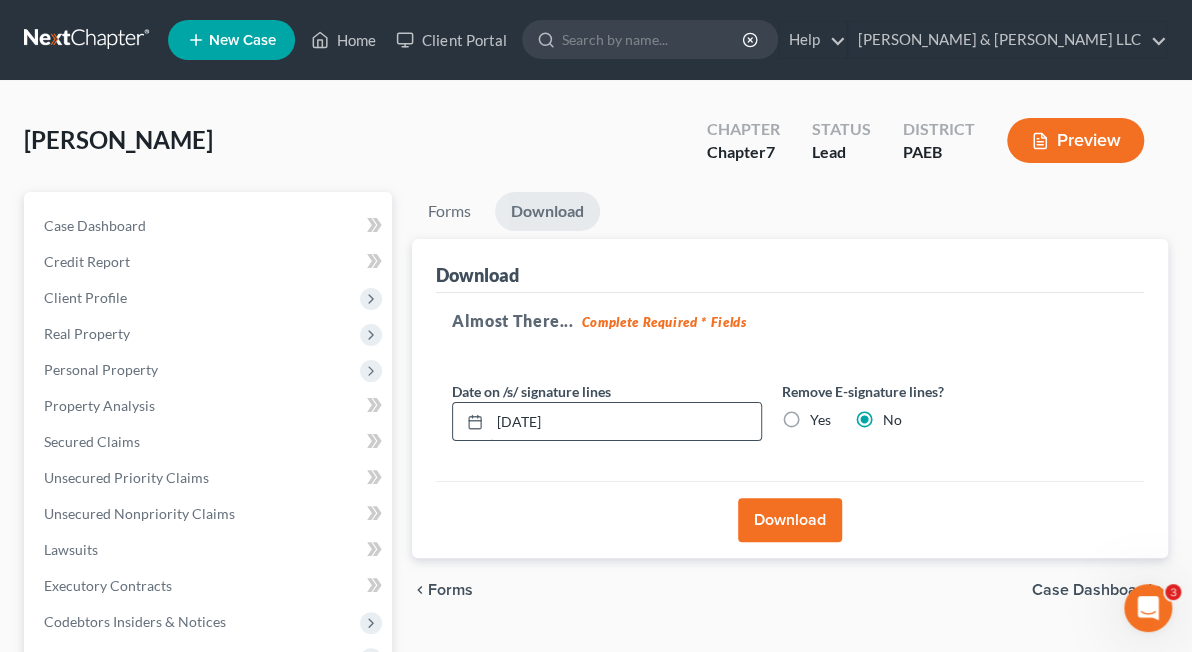 drag, startPoint x: 486, startPoint y: 420, endPoint x: 310, endPoint y: 434, distance: 176.55594 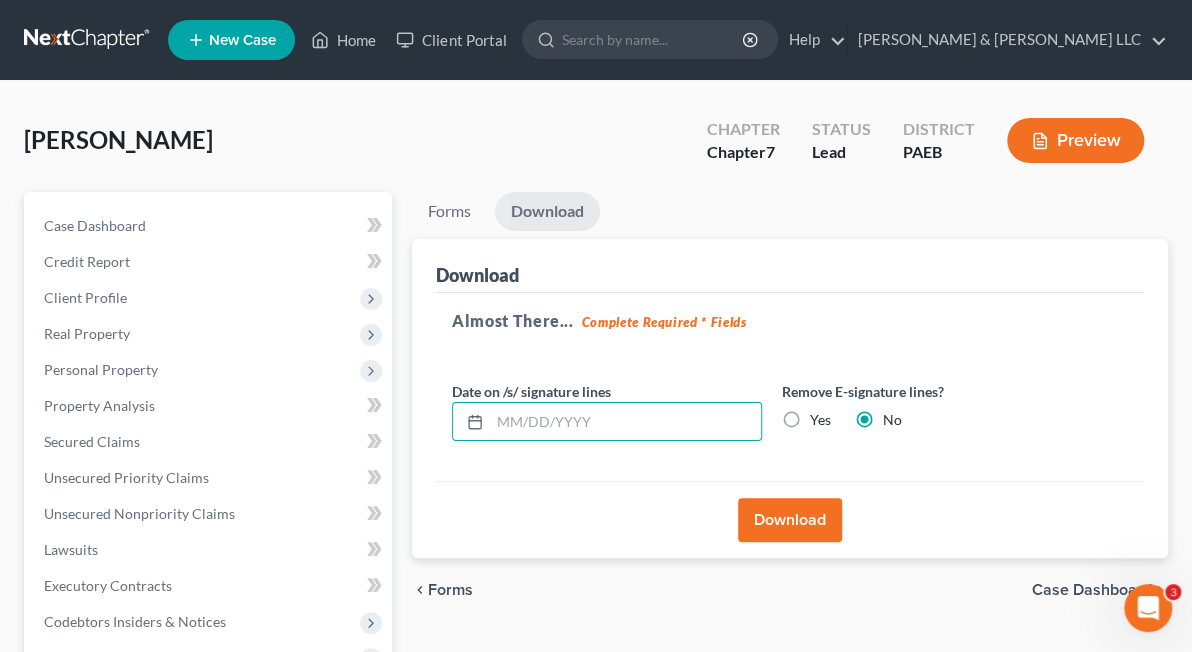type 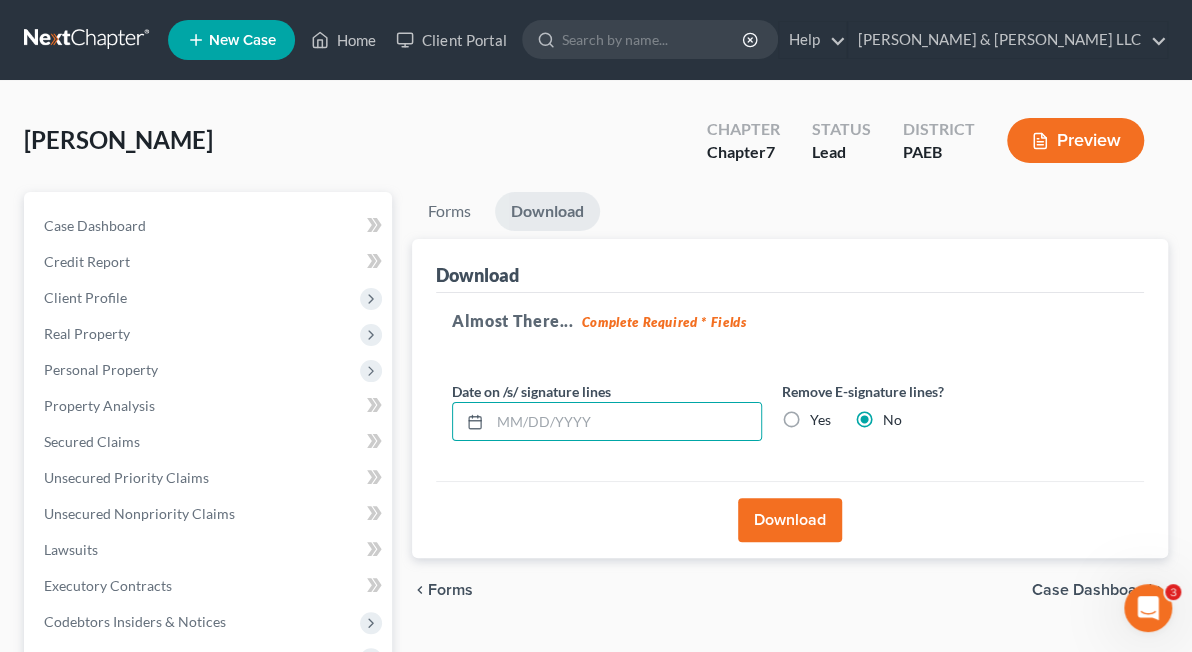 click on "Yes" at bounding box center (820, 420) 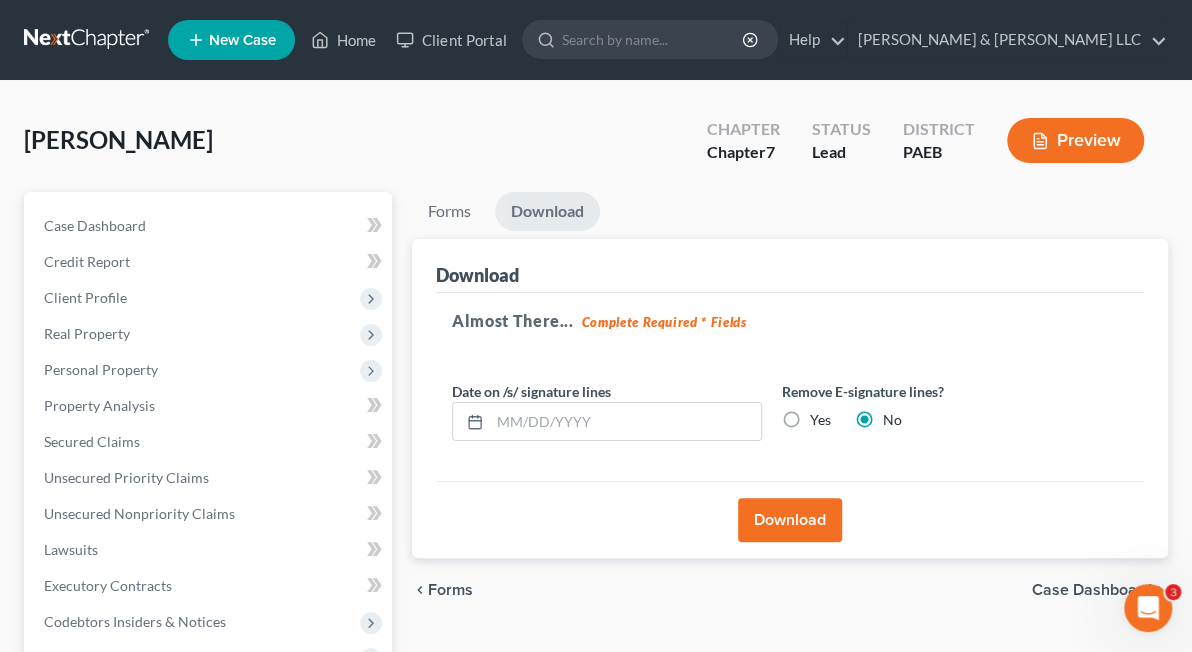 drag, startPoint x: 696, startPoint y: 419, endPoint x: 703, endPoint y: 461, distance: 42.579338 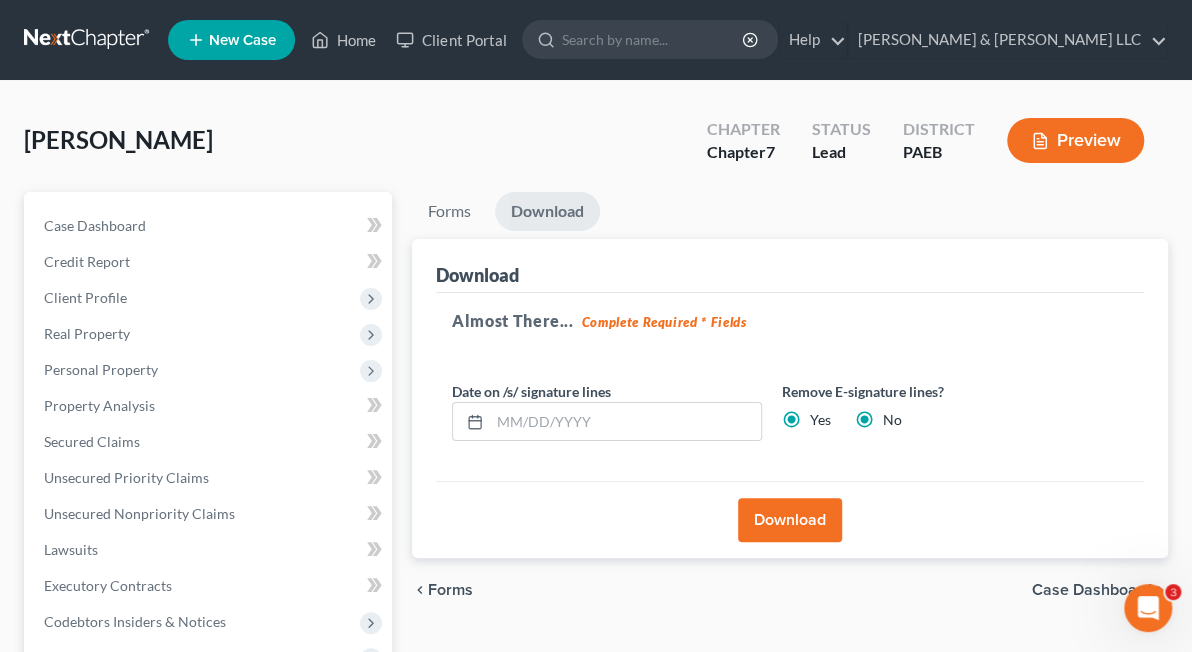 radio on "false" 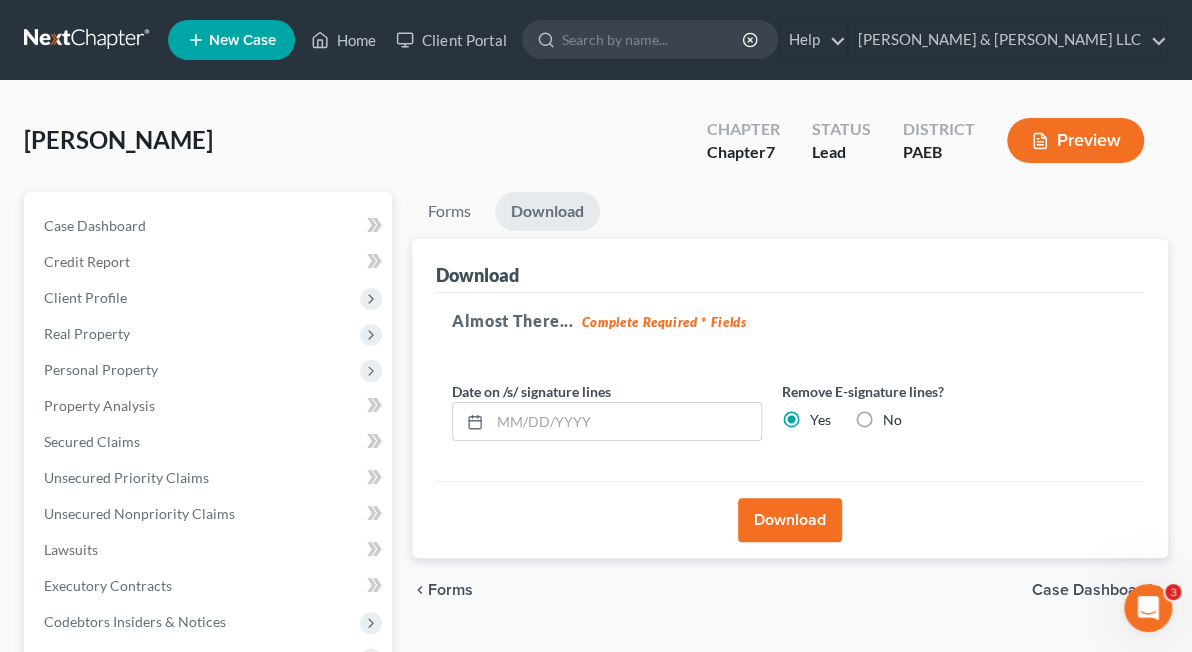 click on "Download" at bounding box center (790, 520) 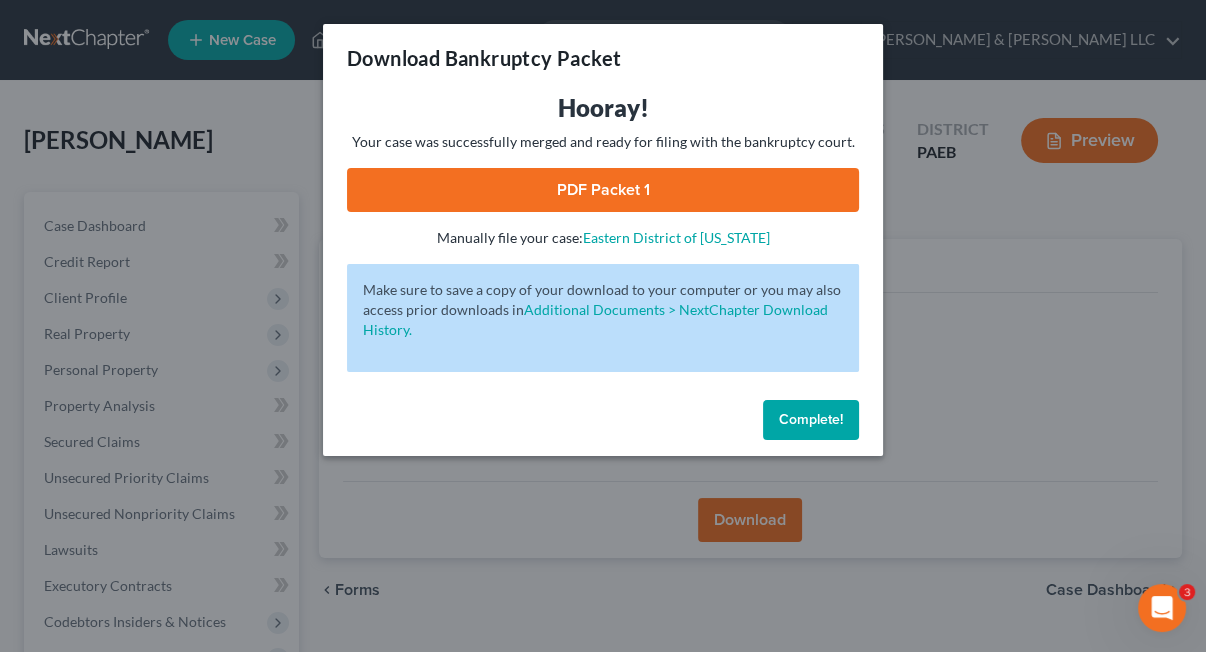 click on "PDF Packet 1" at bounding box center [603, 190] 